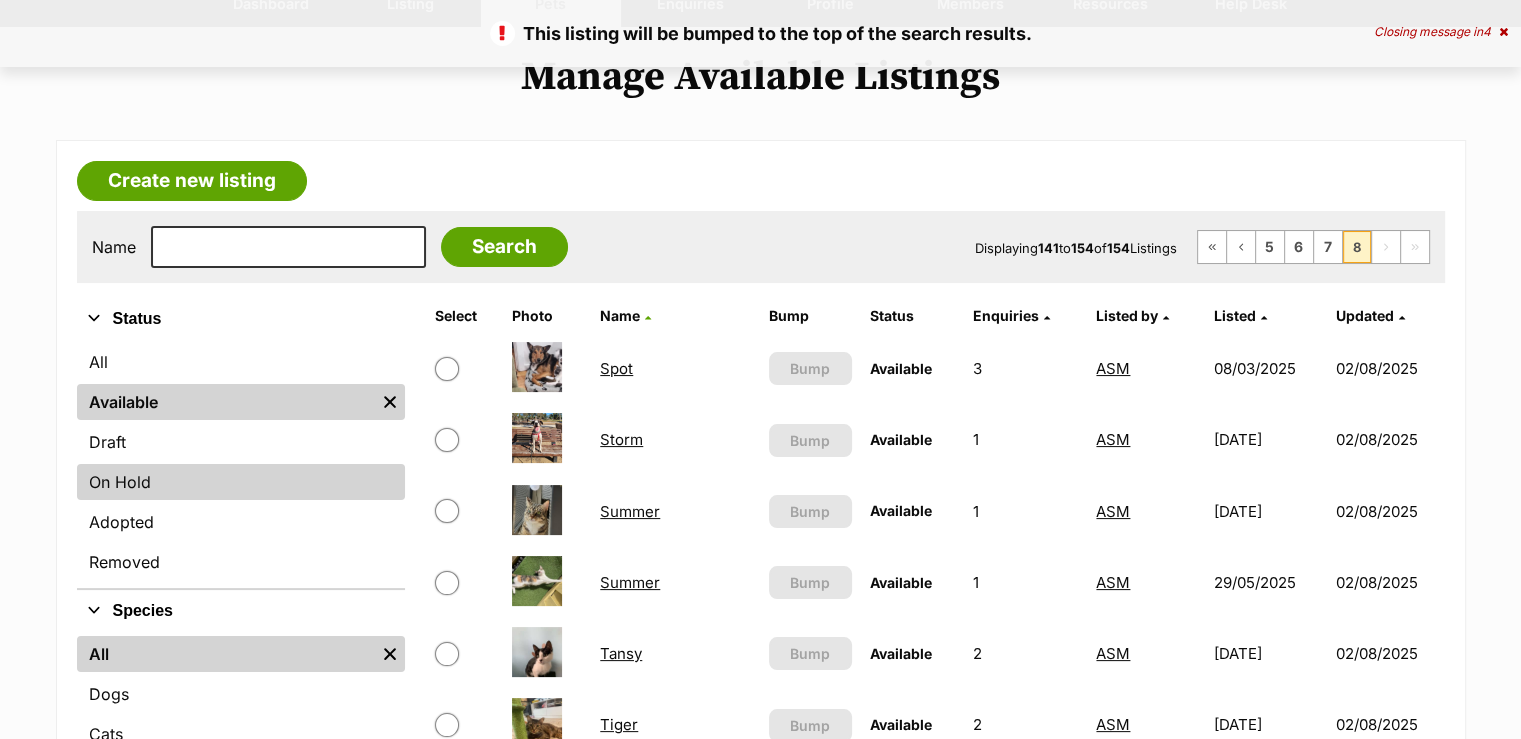 scroll, scrollTop: 200, scrollLeft: 0, axis: vertical 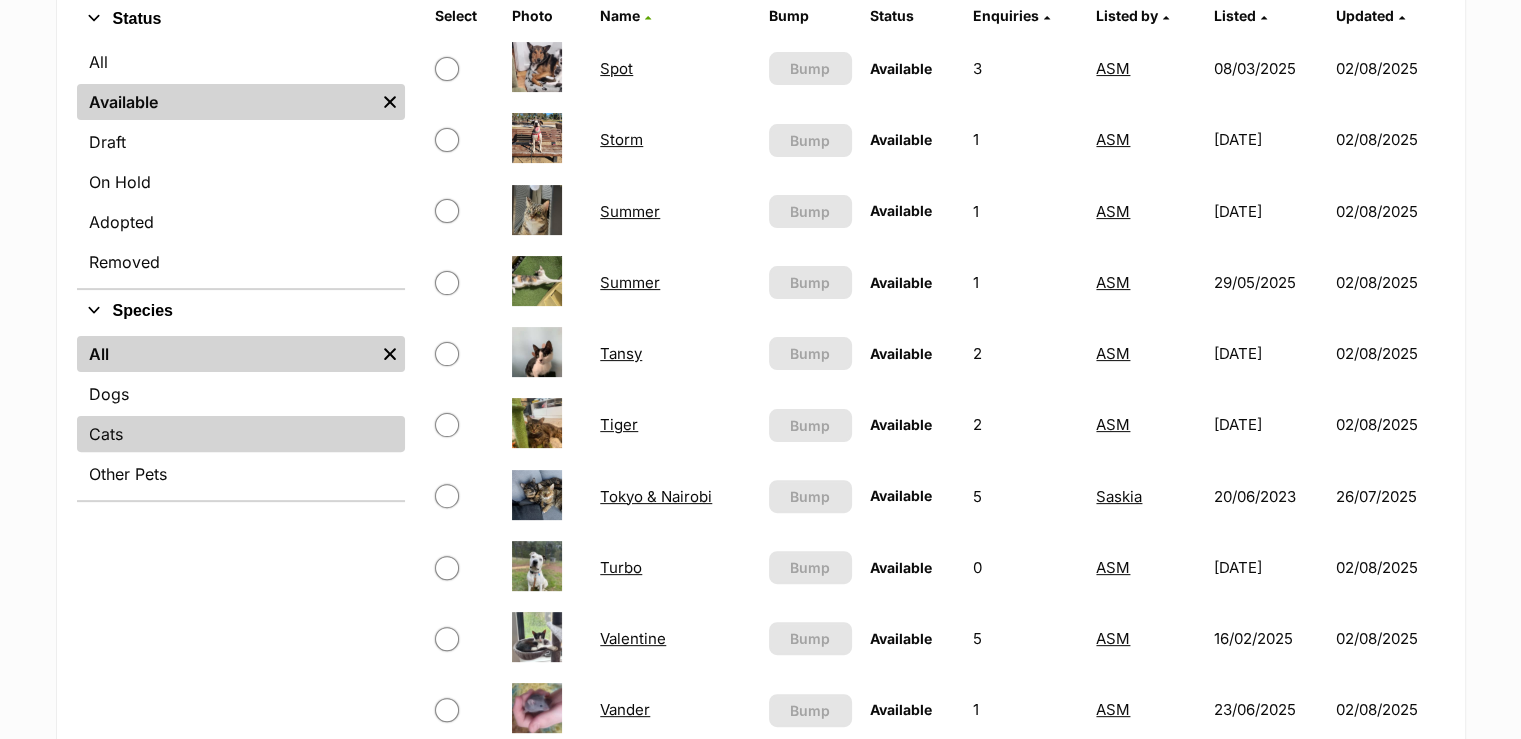 click on "Cats" at bounding box center (241, 434) 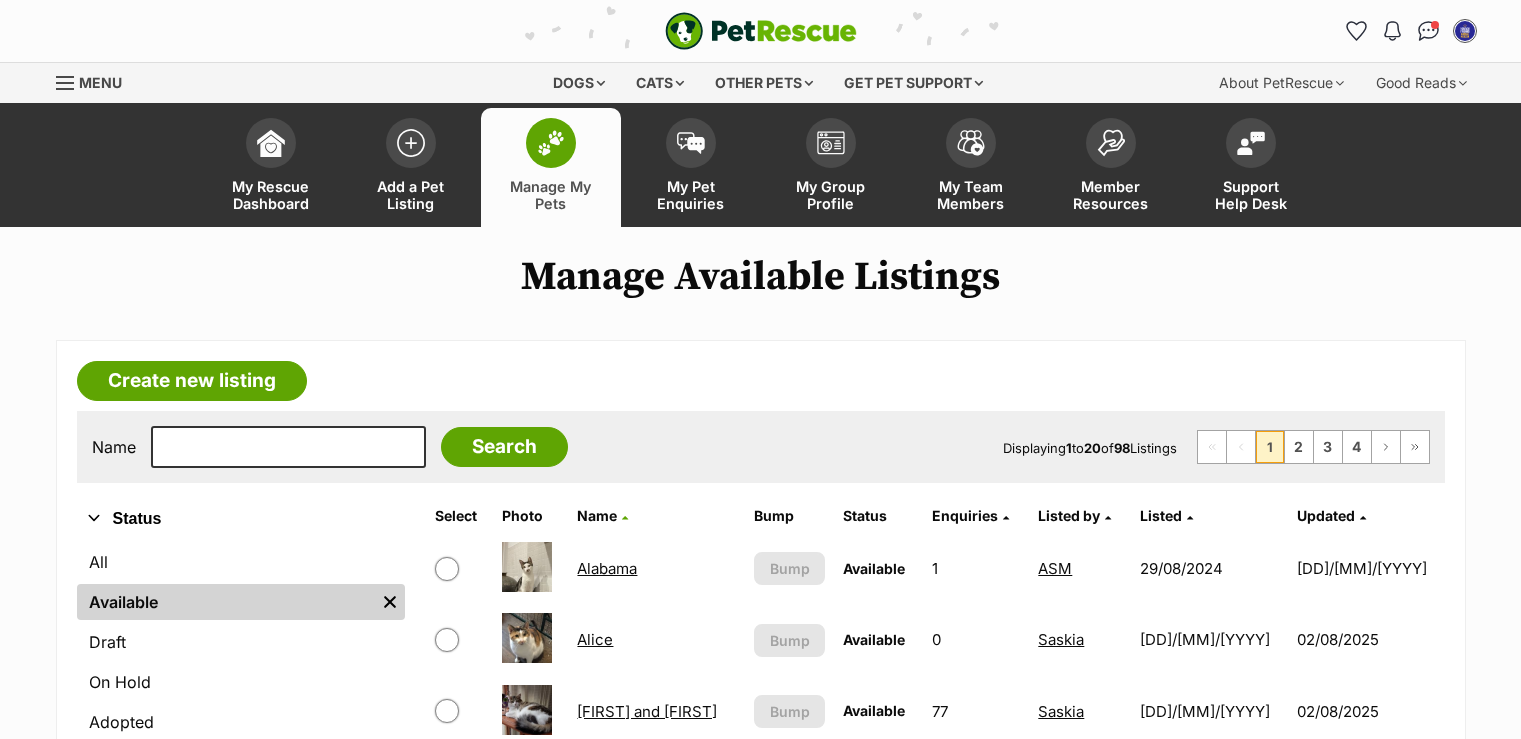 scroll, scrollTop: 0, scrollLeft: 0, axis: both 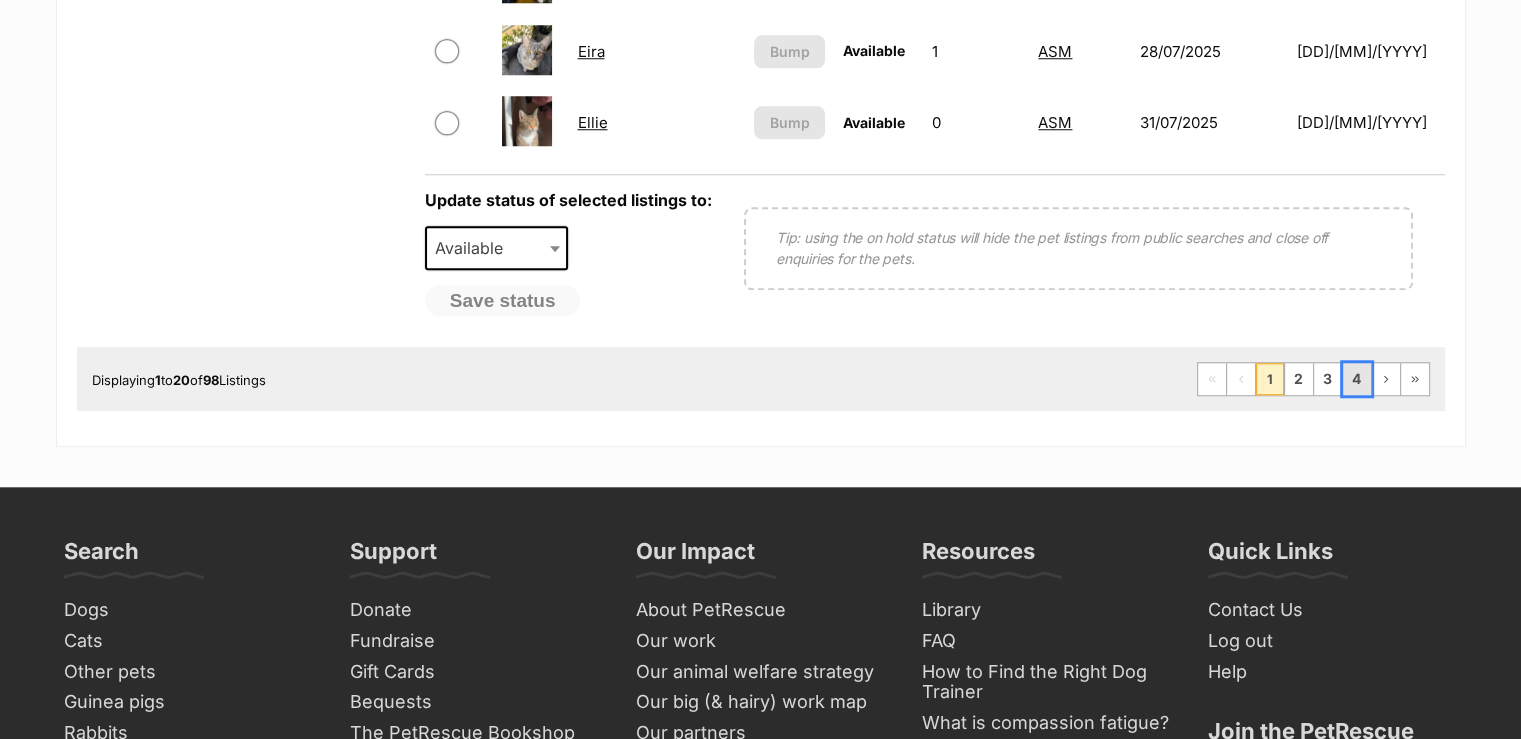 click on "4" at bounding box center [1357, 379] 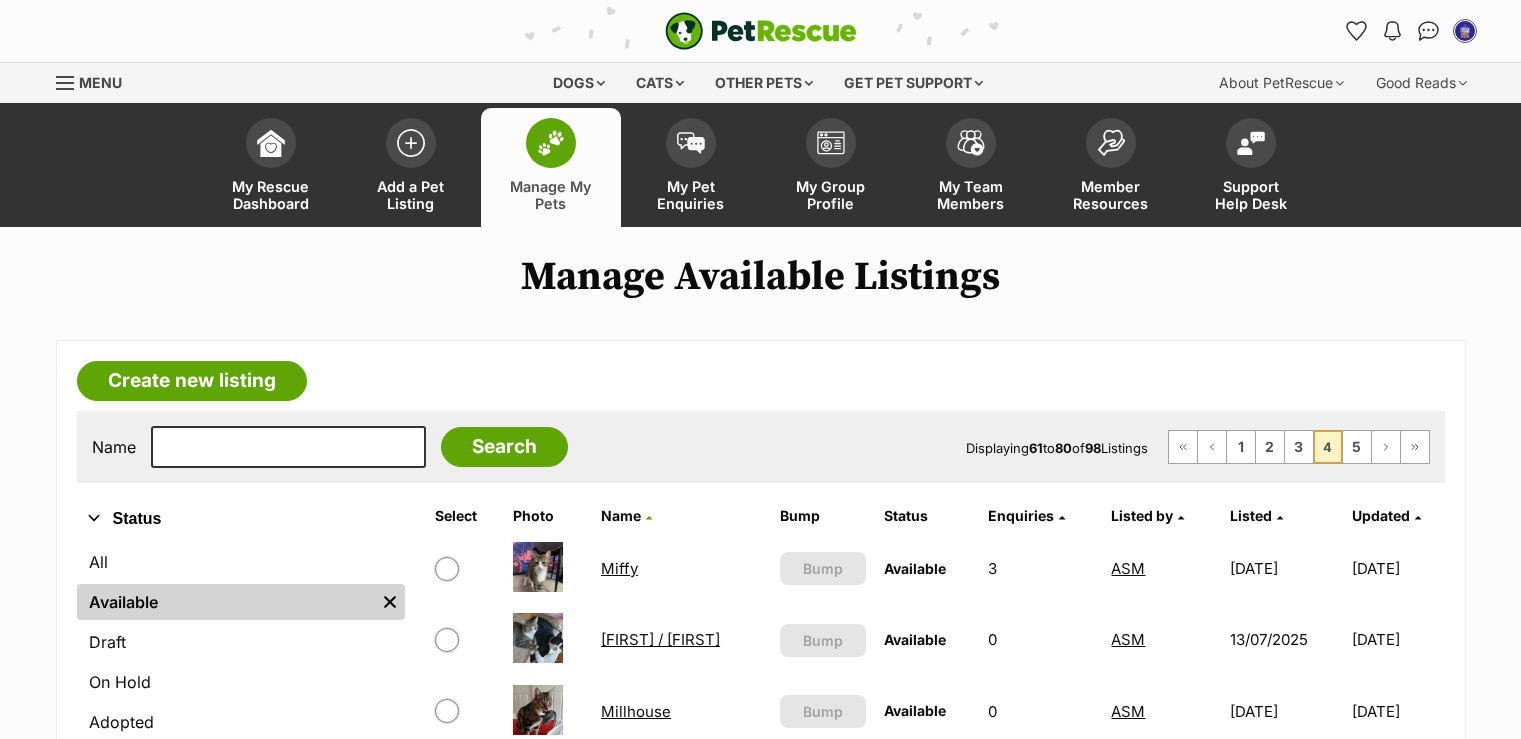 scroll, scrollTop: 0, scrollLeft: 0, axis: both 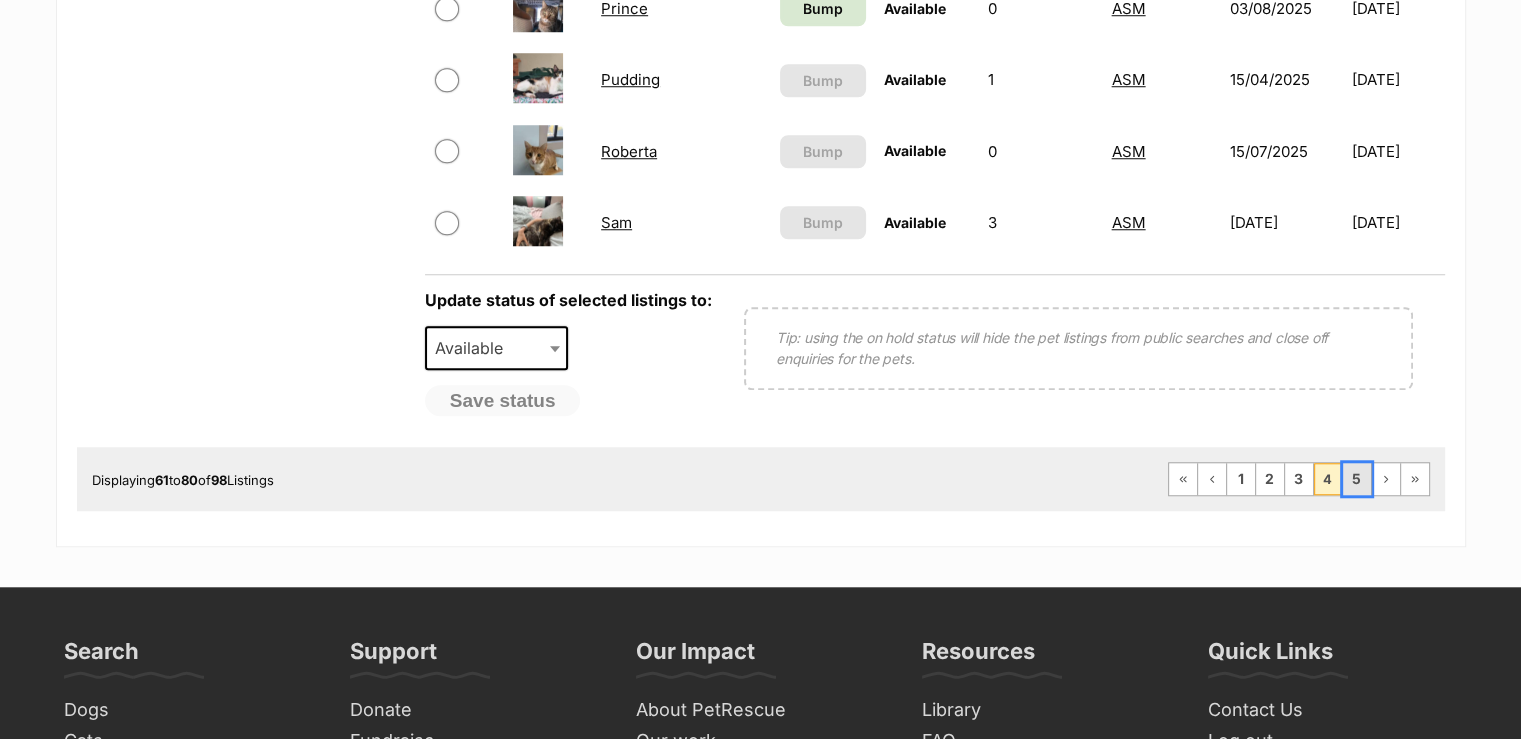 click on "5" at bounding box center (1357, 479) 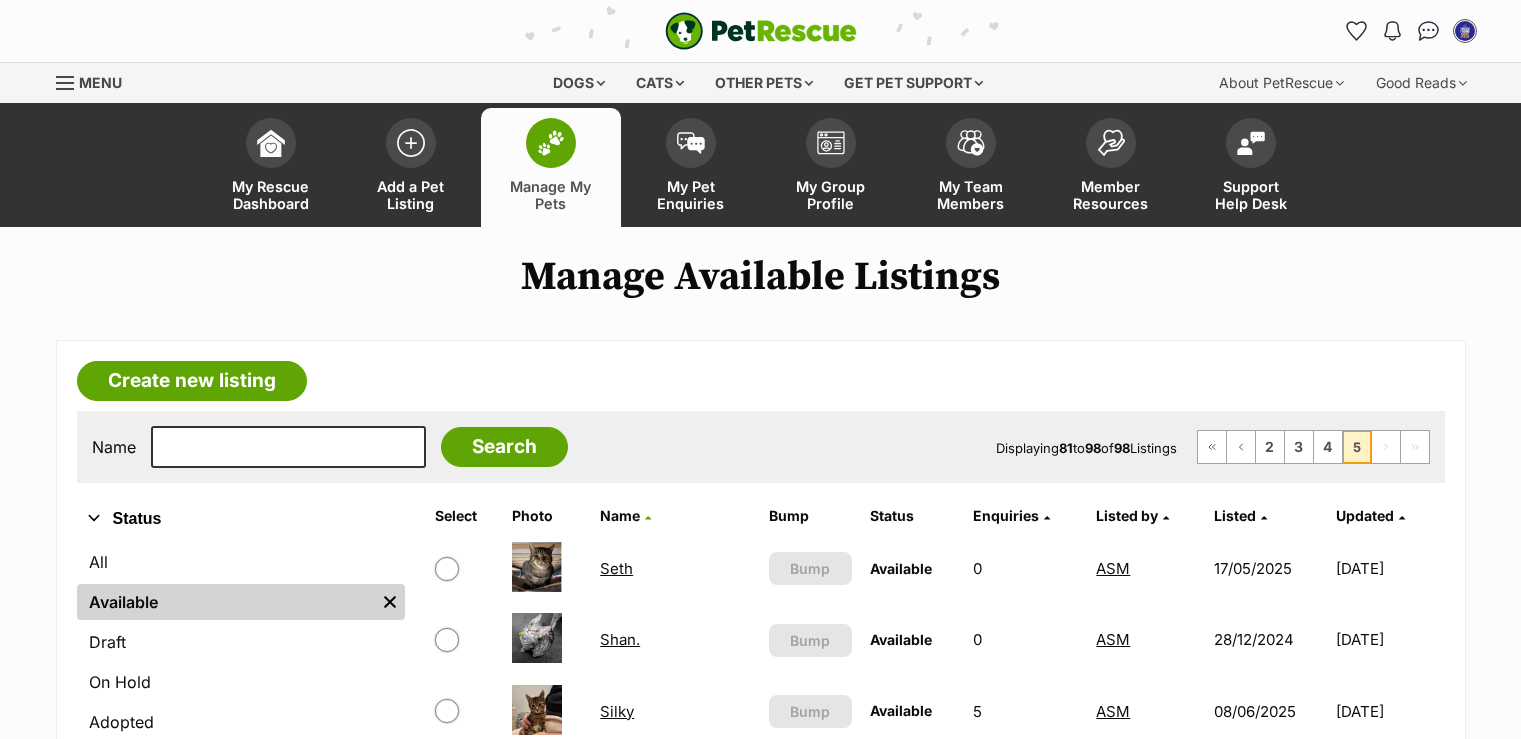 scroll, scrollTop: 0, scrollLeft: 0, axis: both 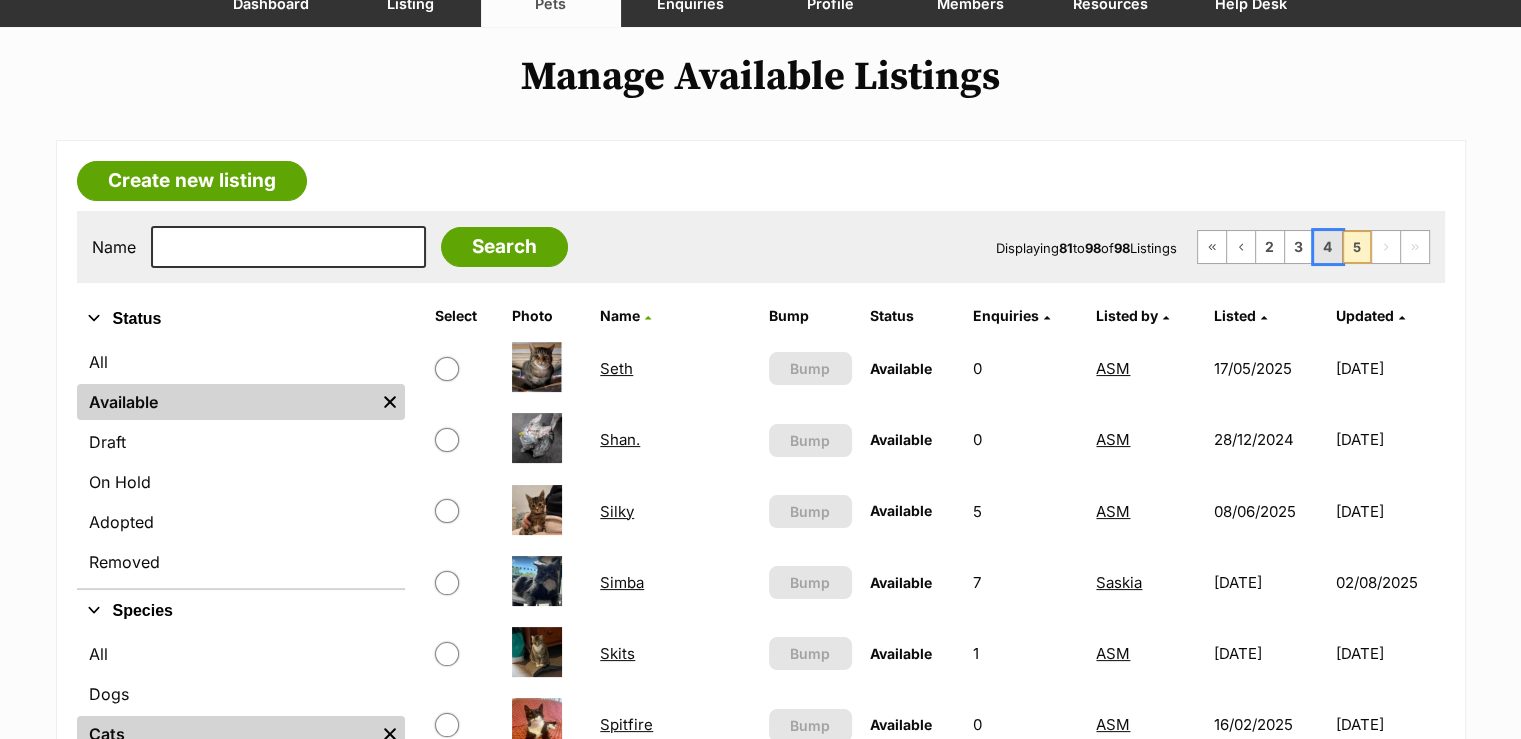 click on "4" at bounding box center [1328, 247] 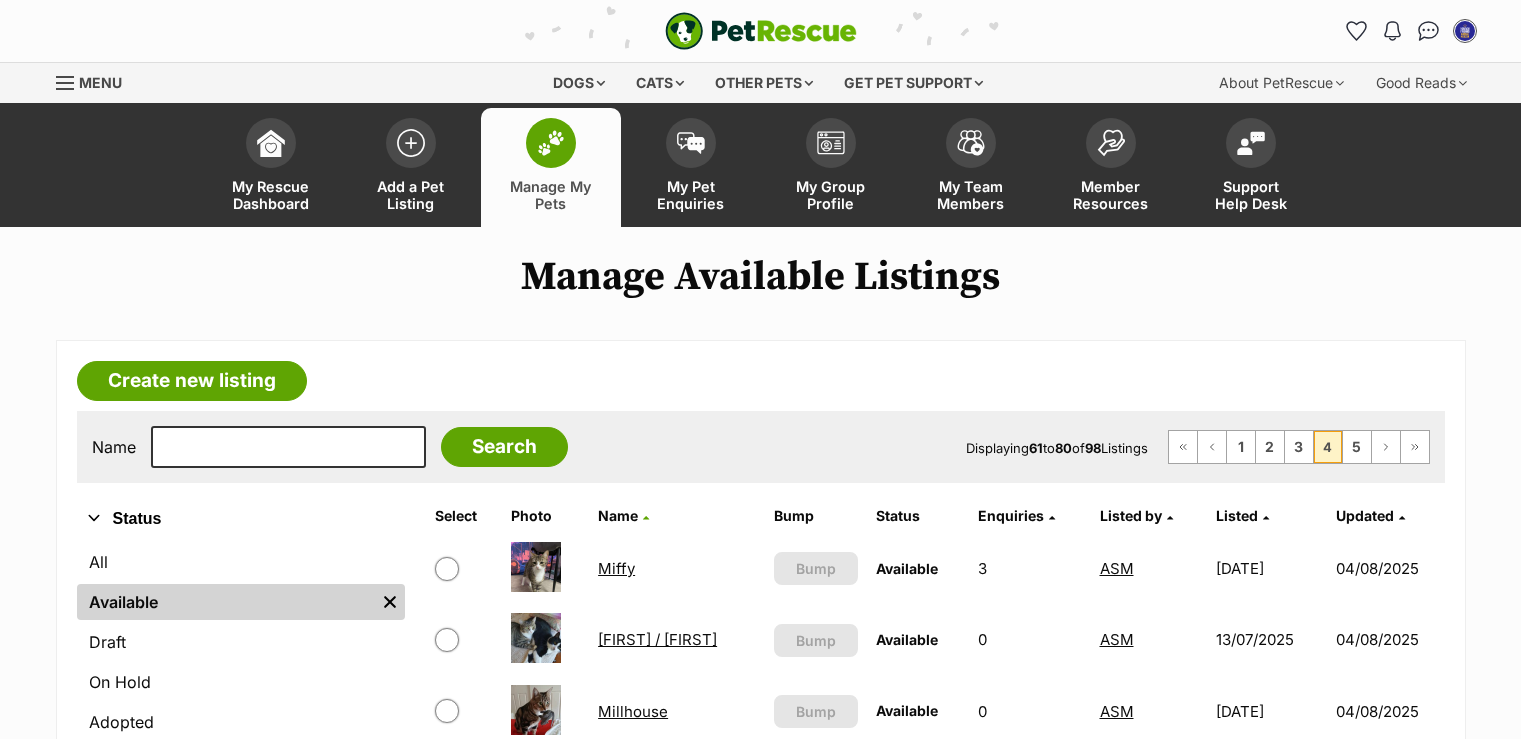 scroll, scrollTop: 0, scrollLeft: 0, axis: both 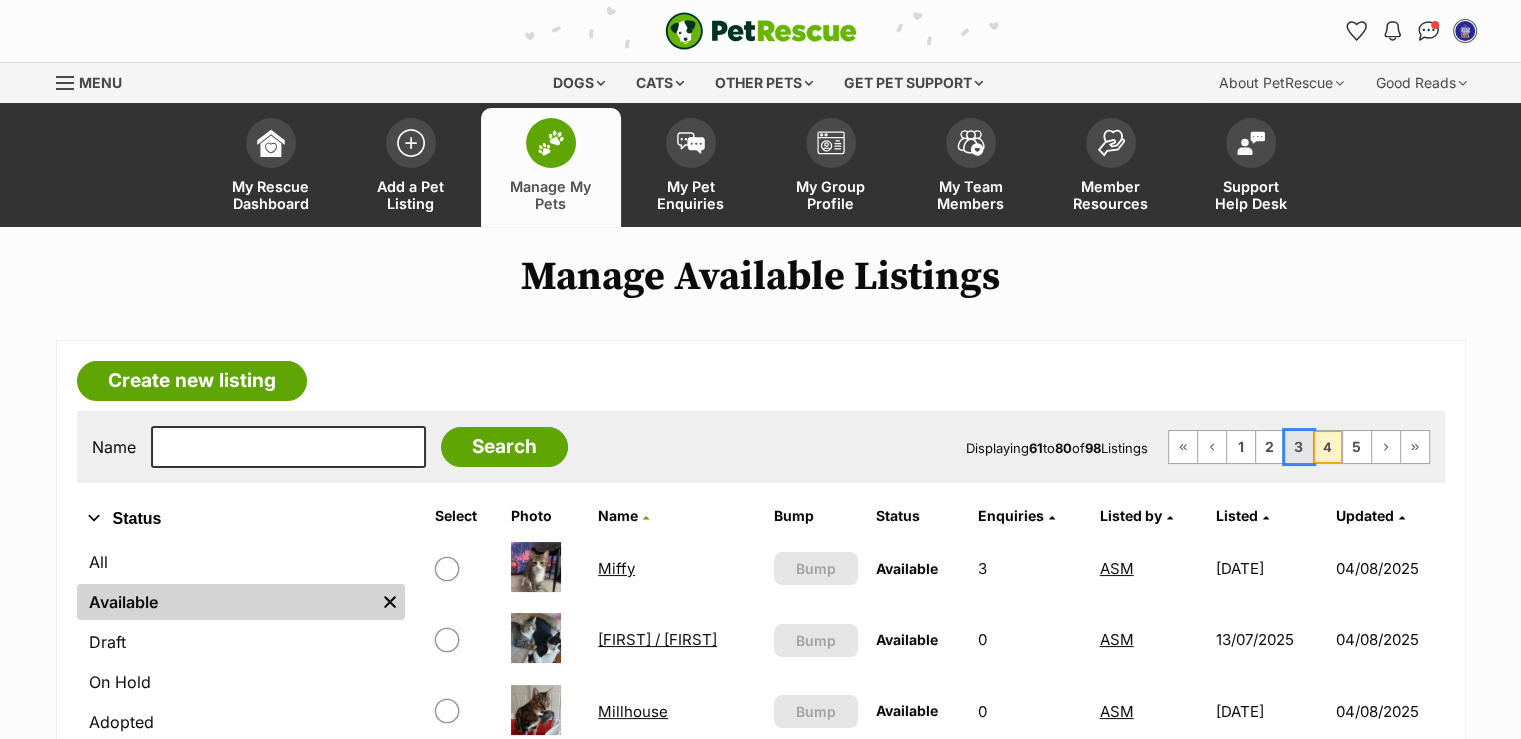 click on "3" at bounding box center (1299, 447) 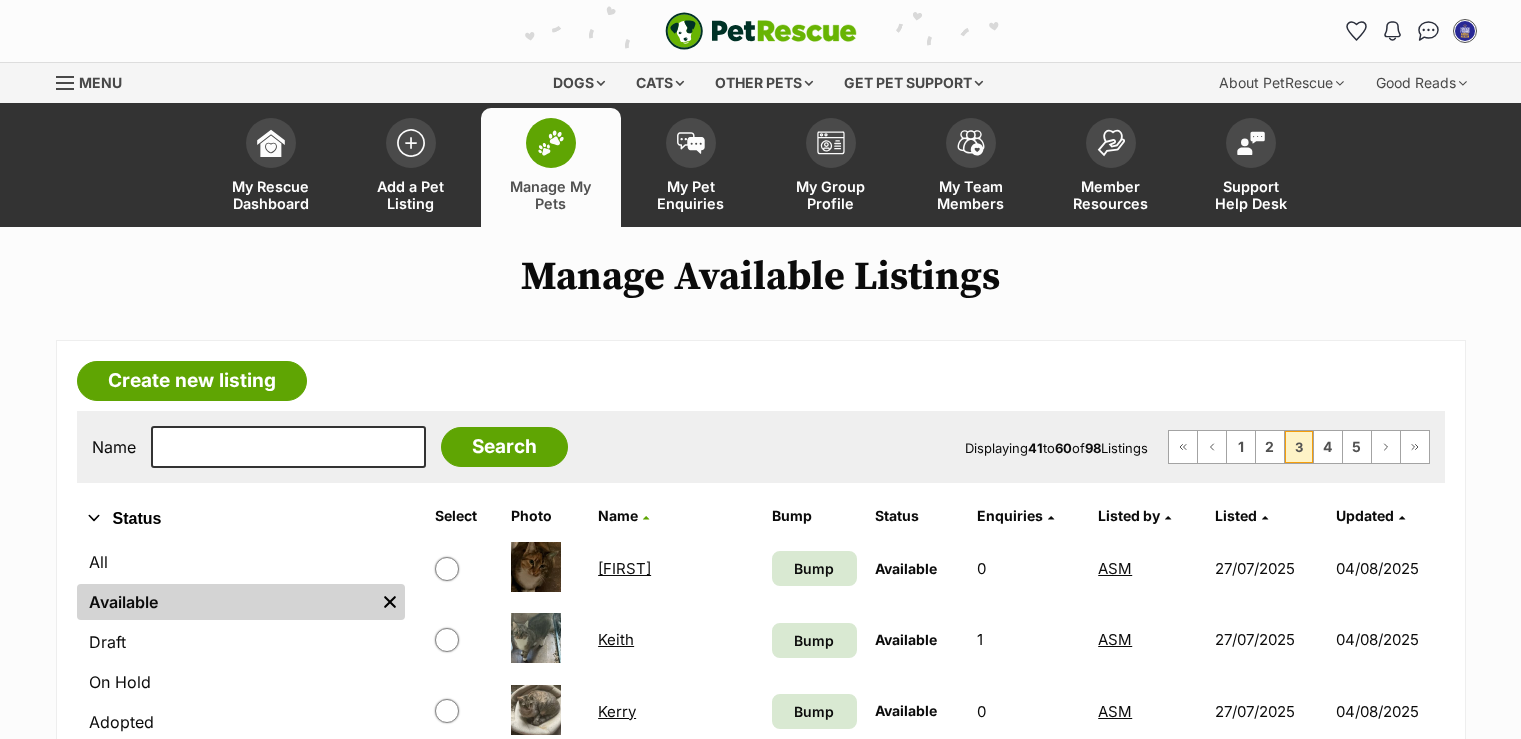 scroll, scrollTop: 0, scrollLeft: 0, axis: both 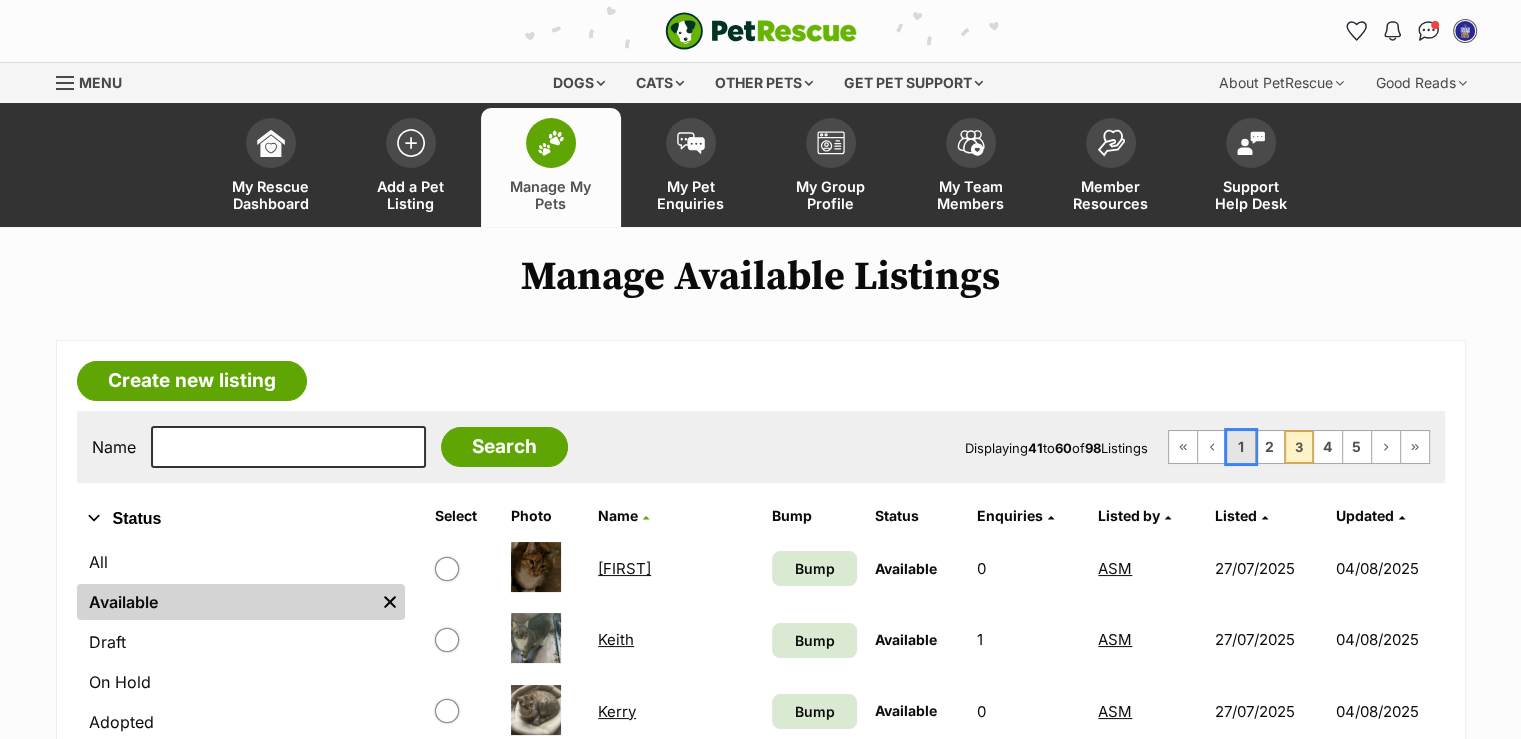 click on "1" at bounding box center [1241, 447] 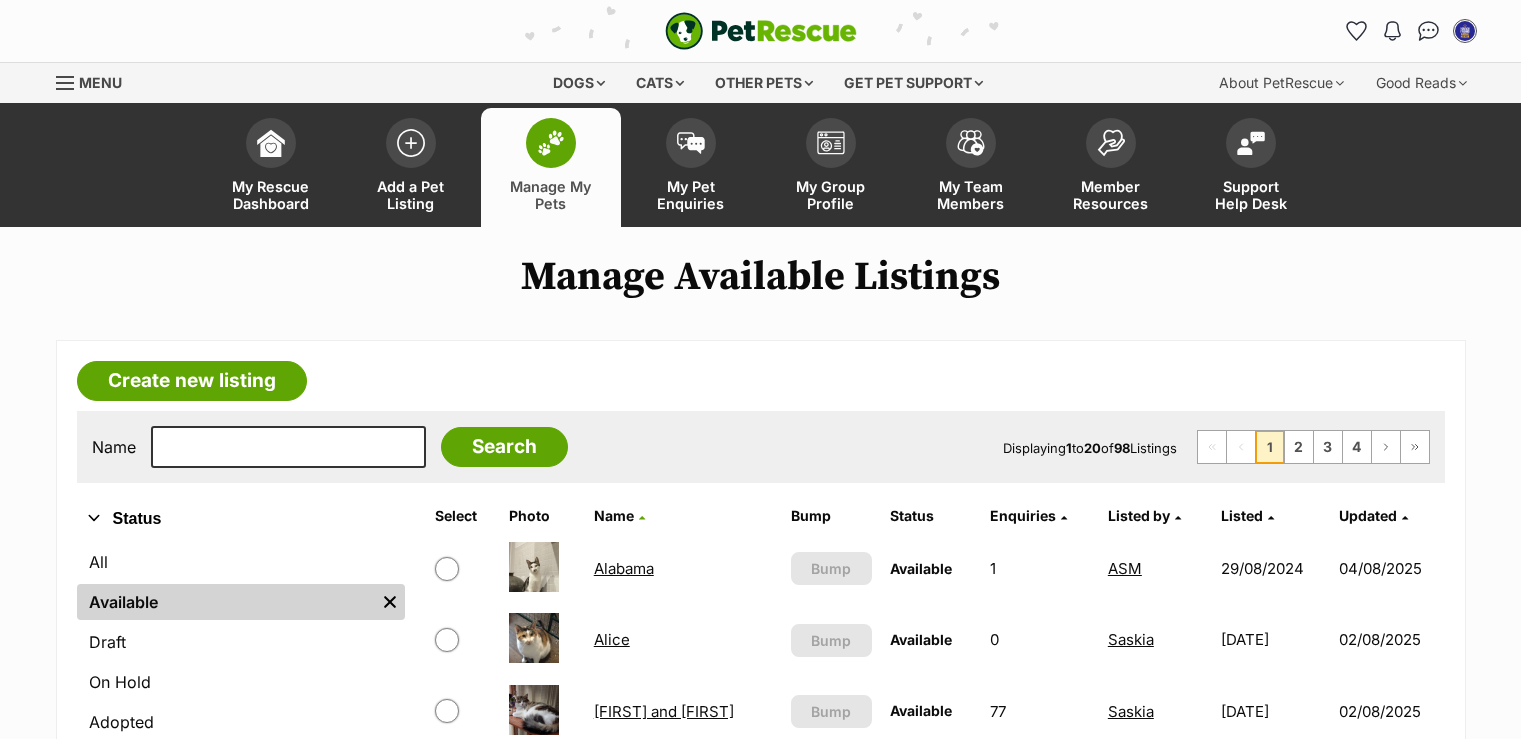 scroll, scrollTop: 0, scrollLeft: 0, axis: both 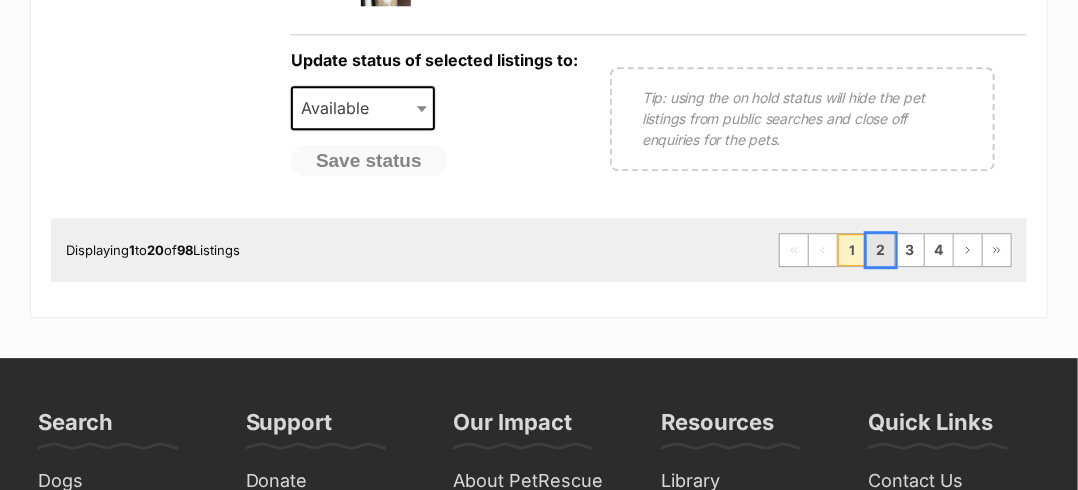 click on "2" at bounding box center [881, 250] 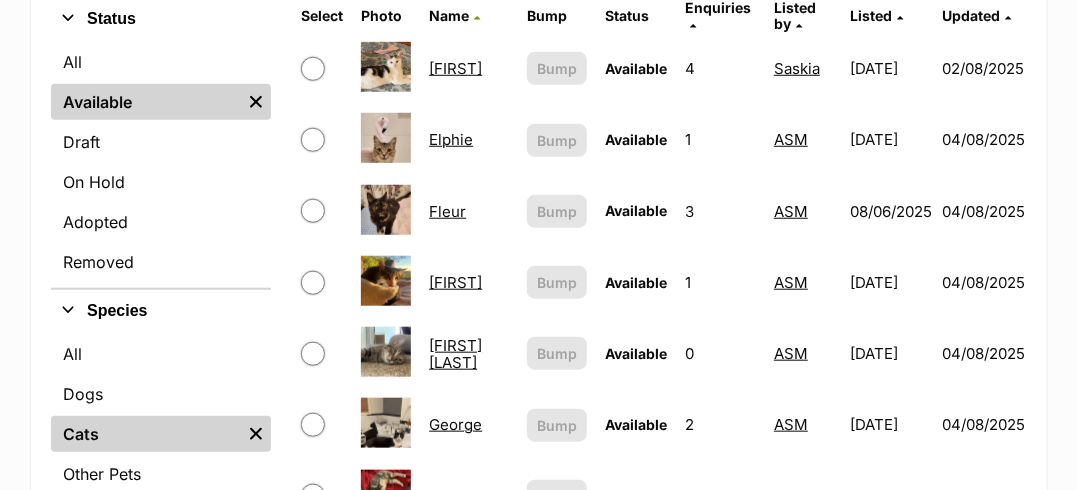 scroll, scrollTop: 500, scrollLeft: 0, axis: vertical 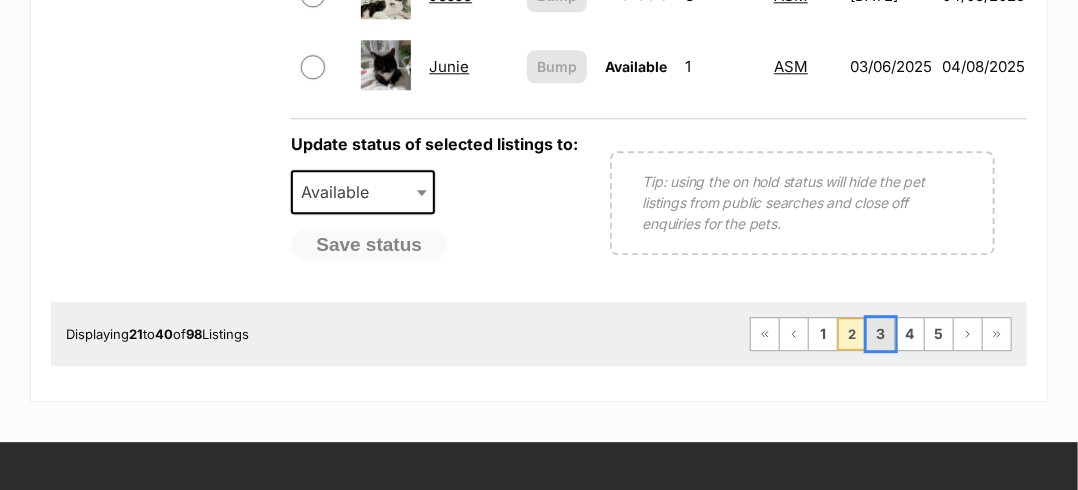 click on "3" at bounding box center (881, 334) 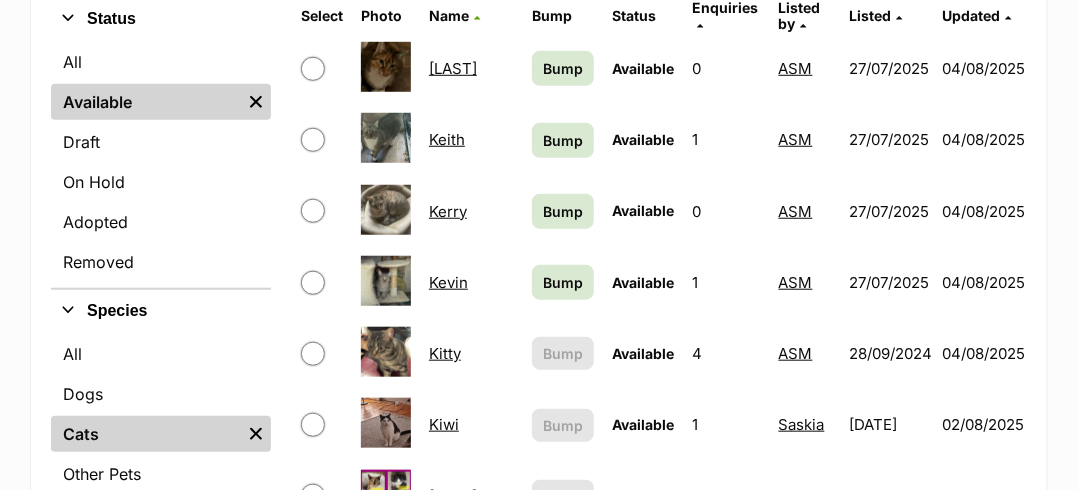 scroll, scrollTop: 500, scrollLeft: 0, axis: vertical 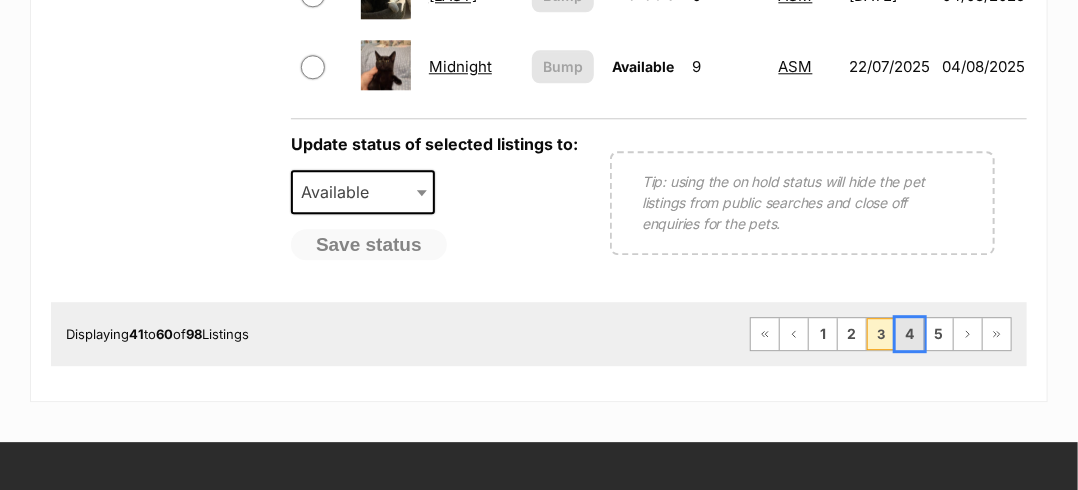click on "4" at bounding box center (910, 334) 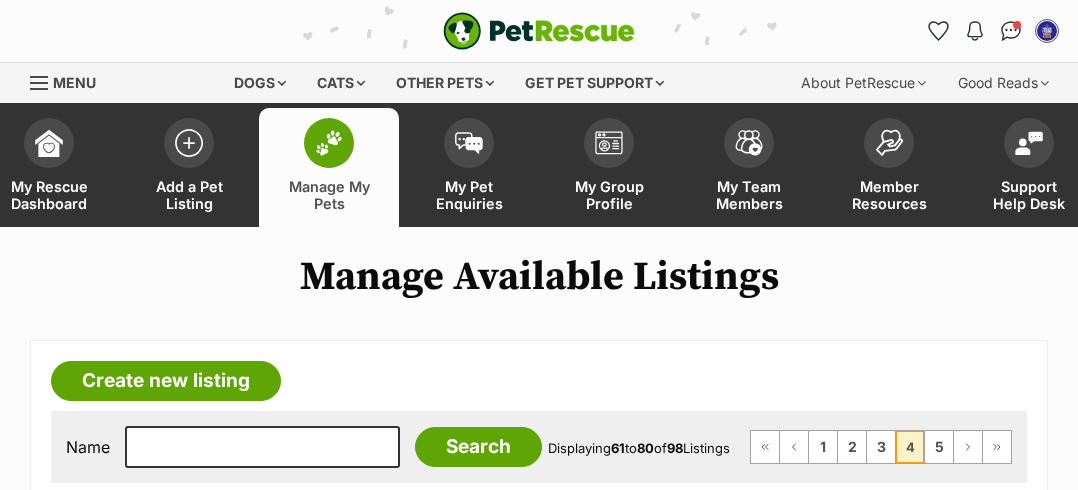 scroll, scrollTop: 500, scrollLeft: 0, axis: vertical 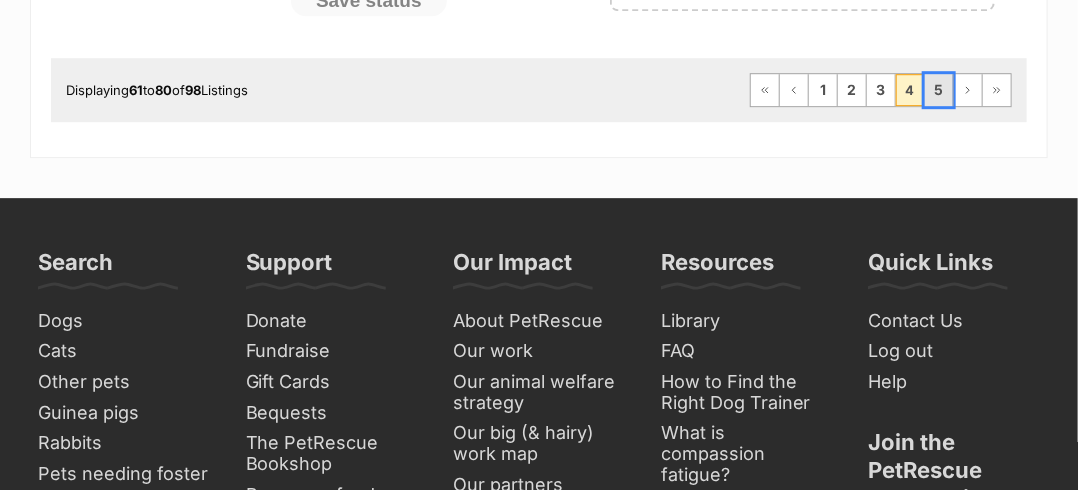 click on "5" at bounding box center (939, 90) 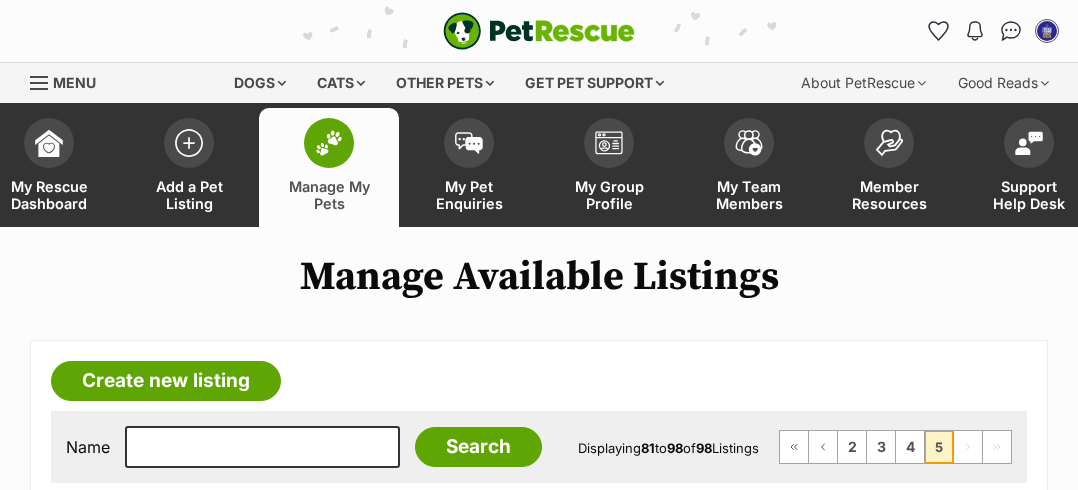 scroll, scrollTop: 0, scrollLeft: 0, axis: both 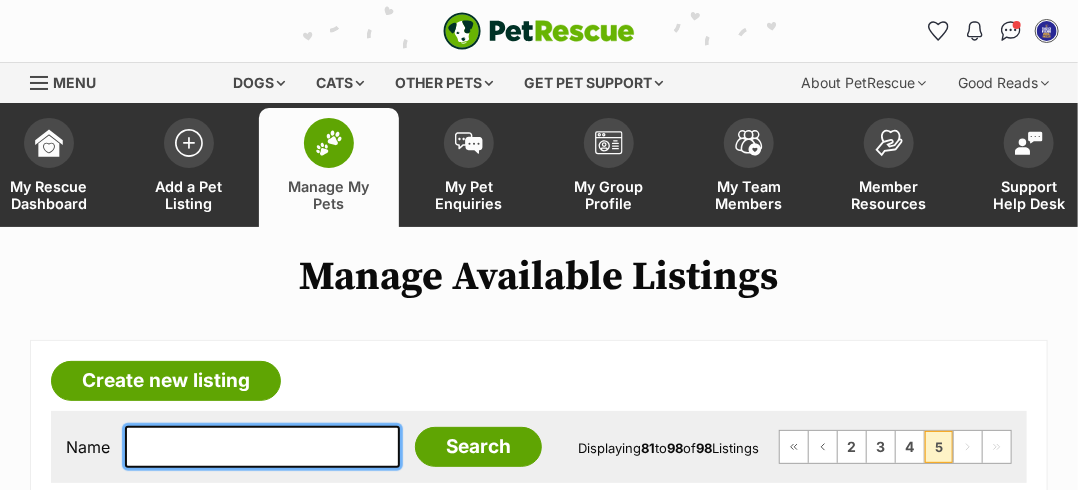 click at bounding box center [262, 447] 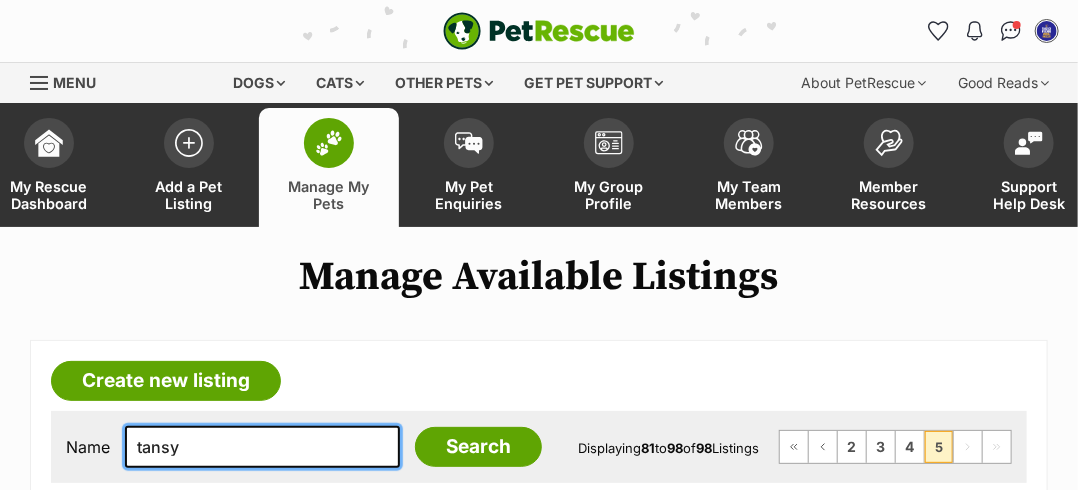 type on "tansy" 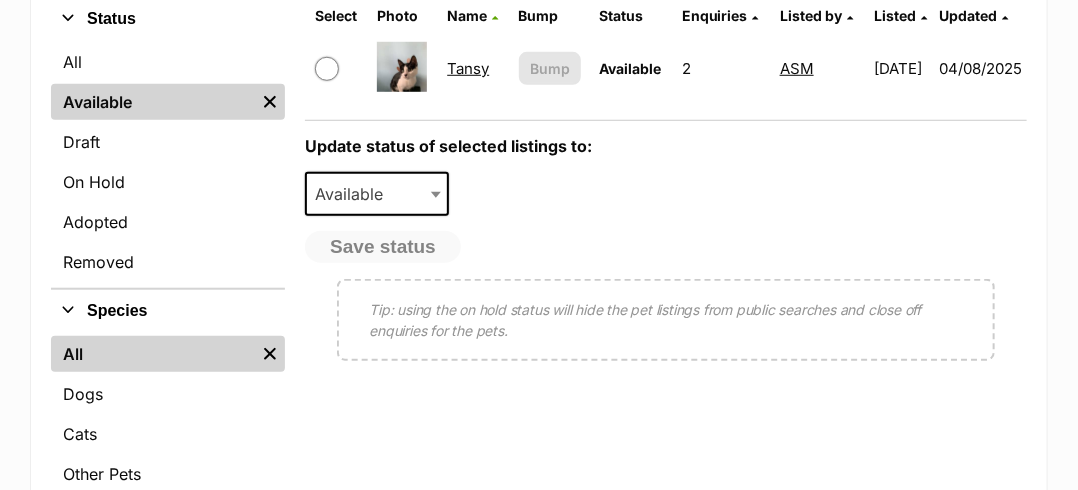 scroll, scrollTop: 500, scrollLeft: 0, axis: vertical 